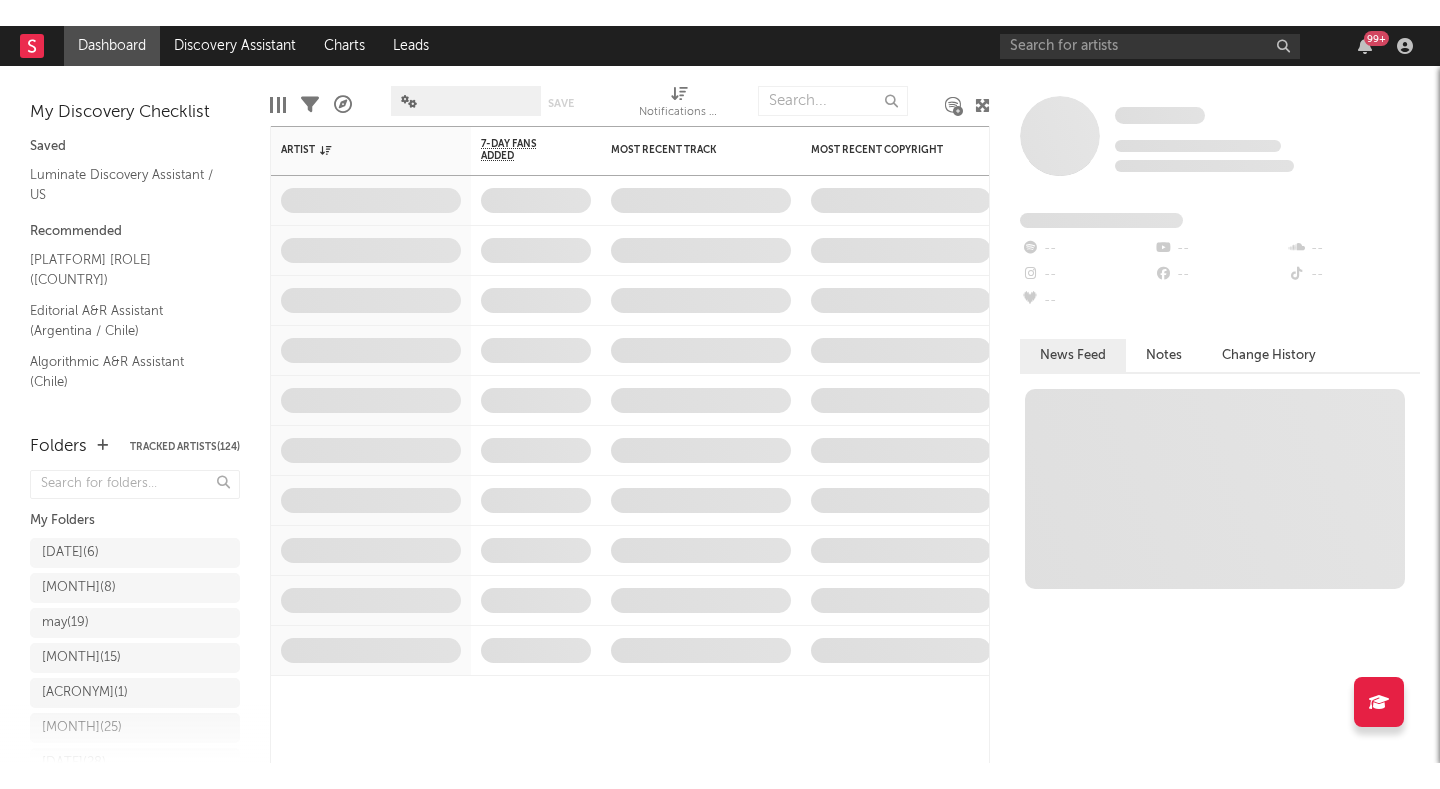 scroll, scrollTop: 0, scrollLeft: 0, axis: both 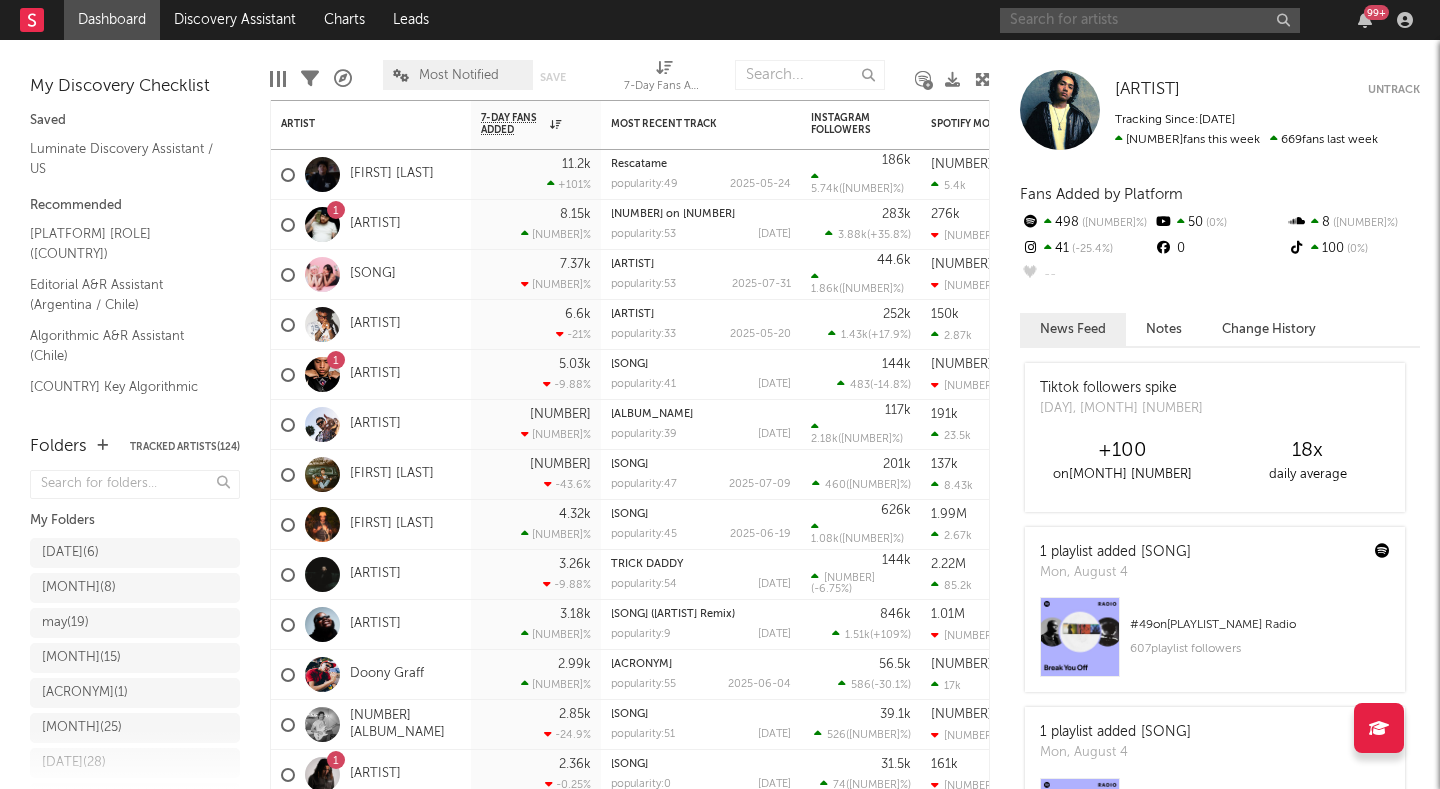 click at bounding box center (1150, 20) 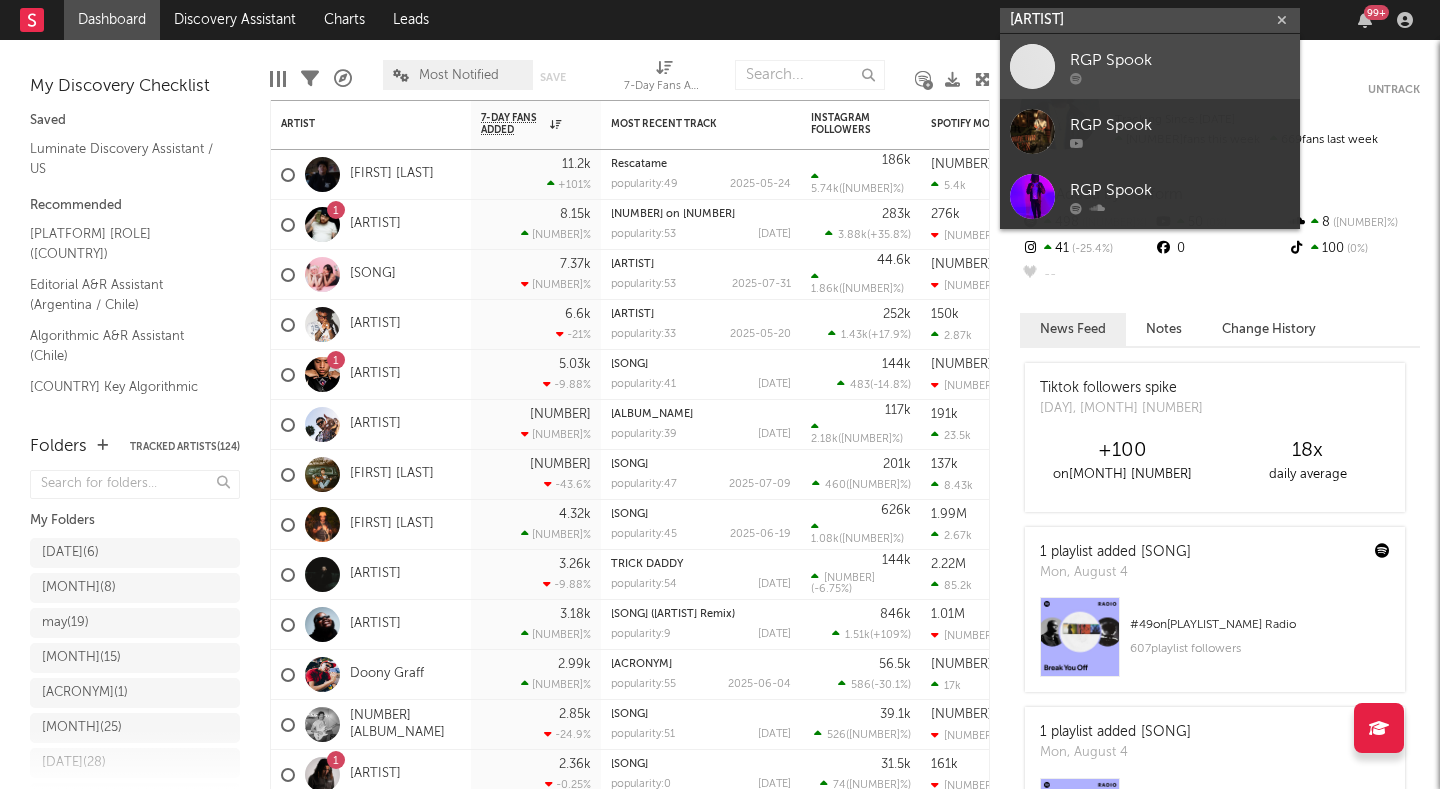 type on "[ARTIST]" 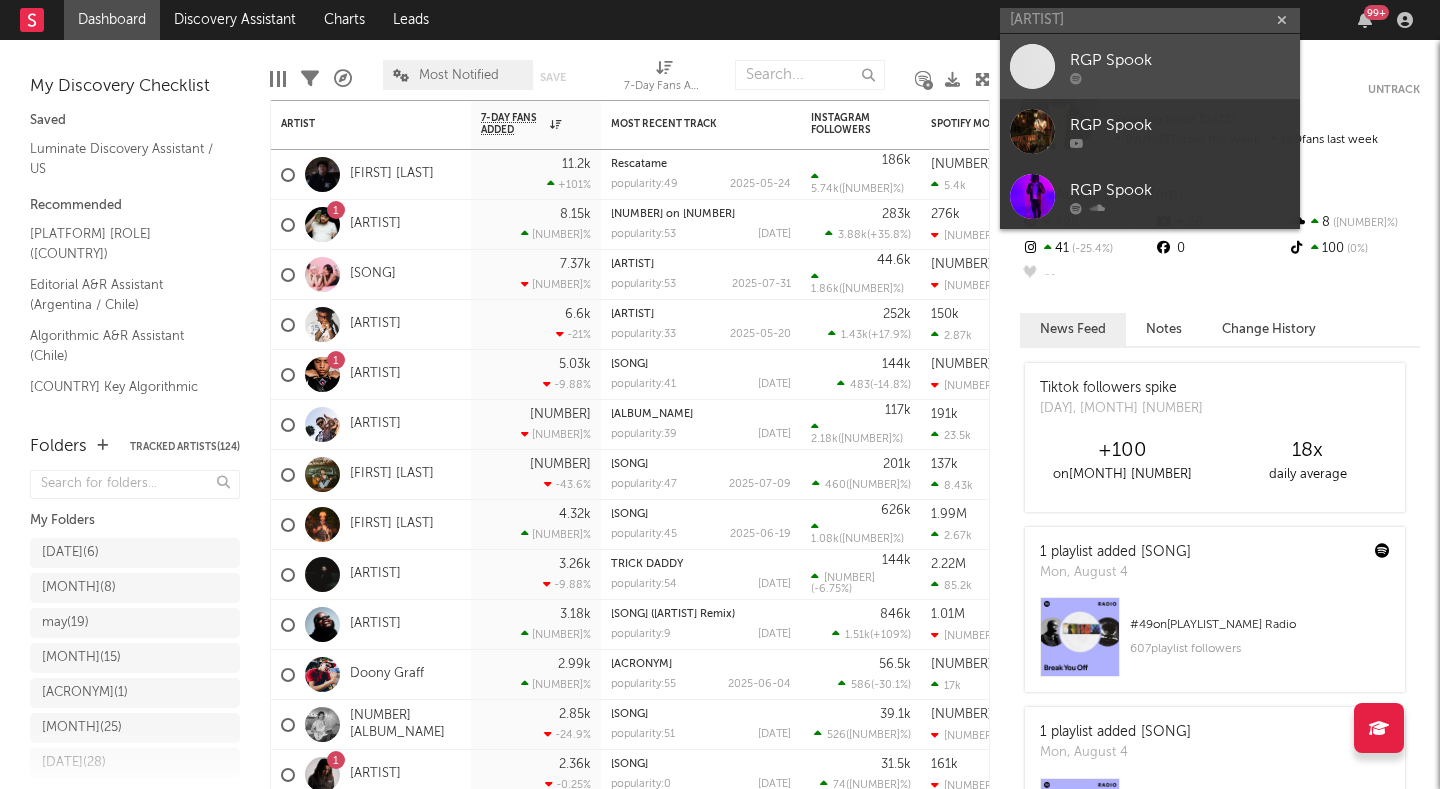 click on "RGP Spook" at bounding box center [1180, 60] 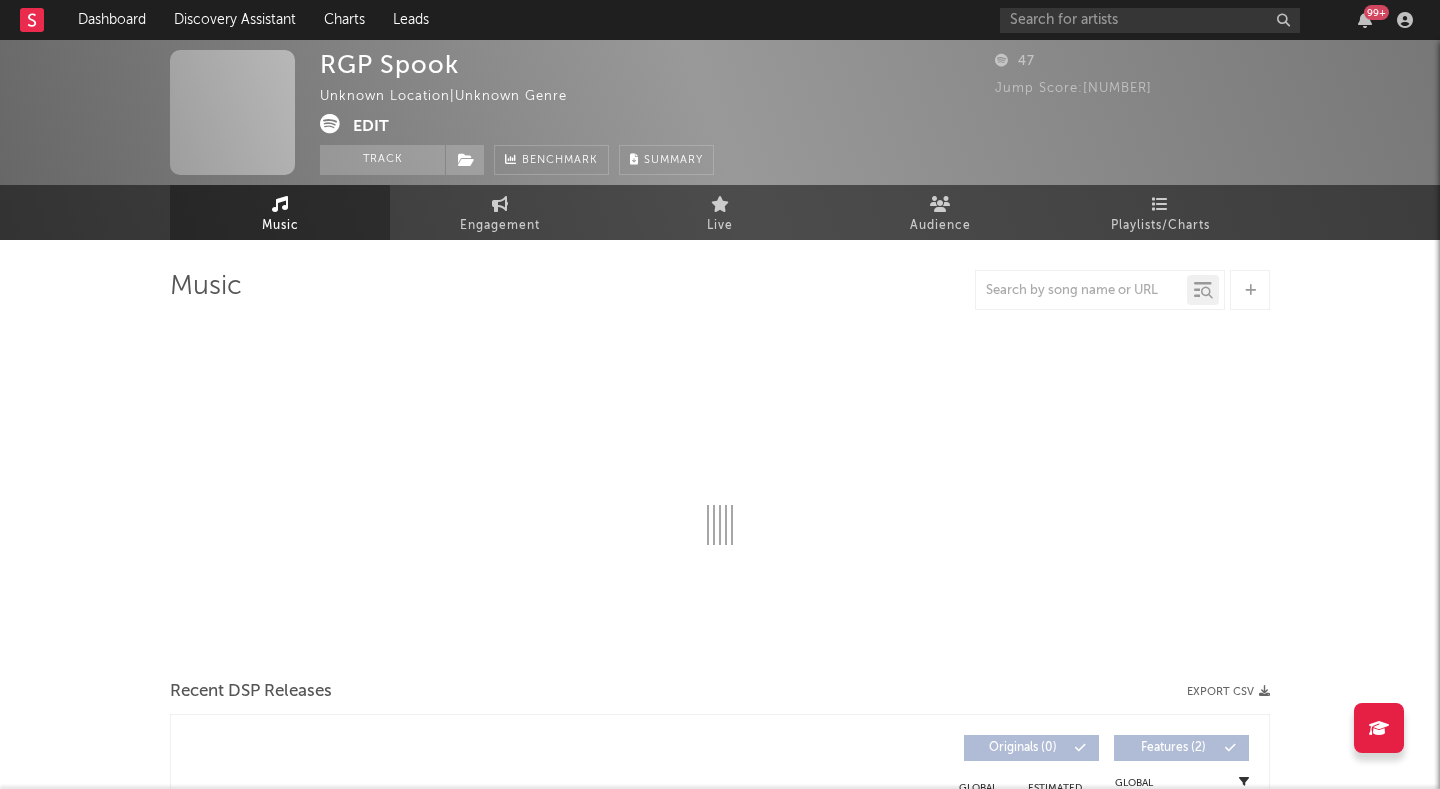 select on "1w" 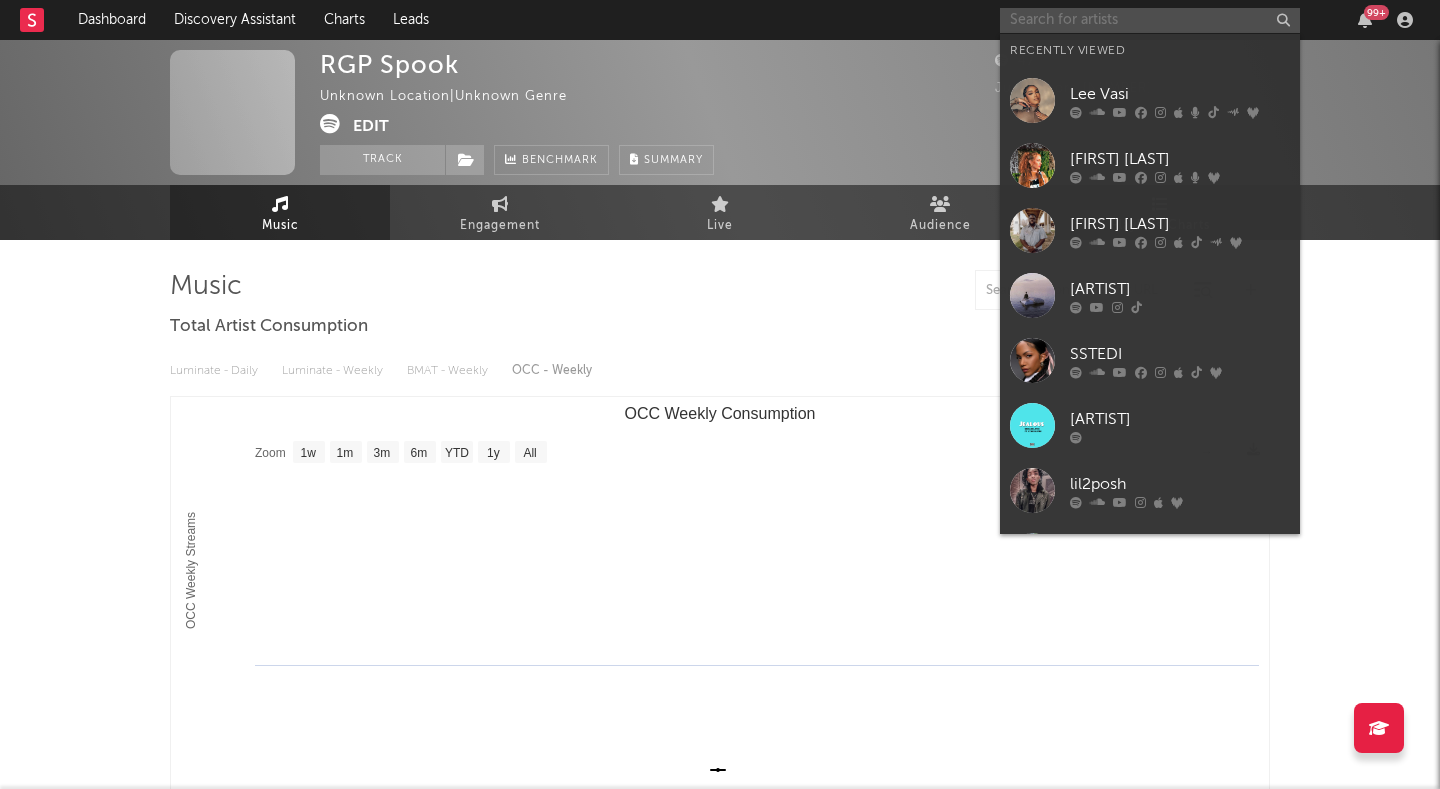 click at bounding box center [1150, 20] 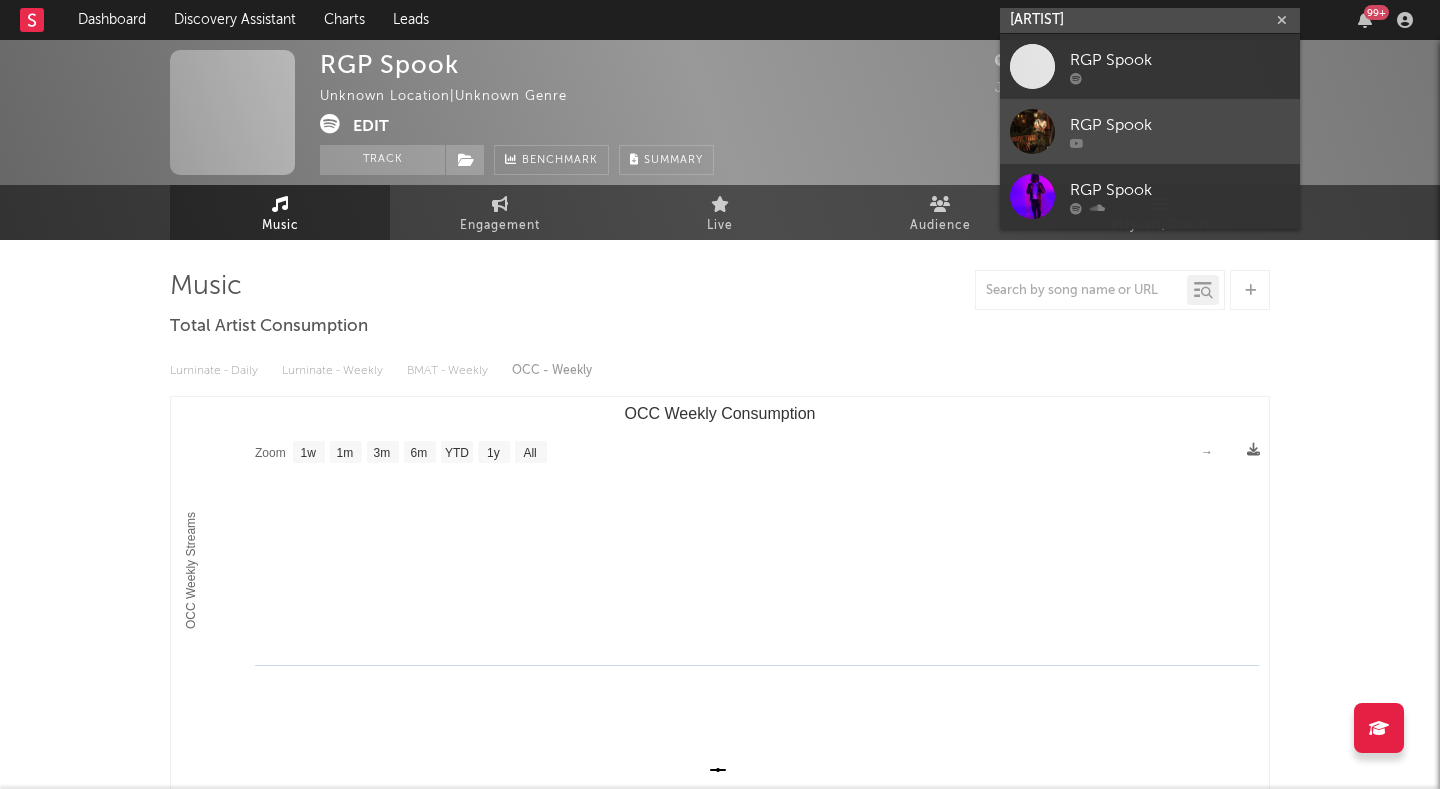 type on "[ARTIST]" 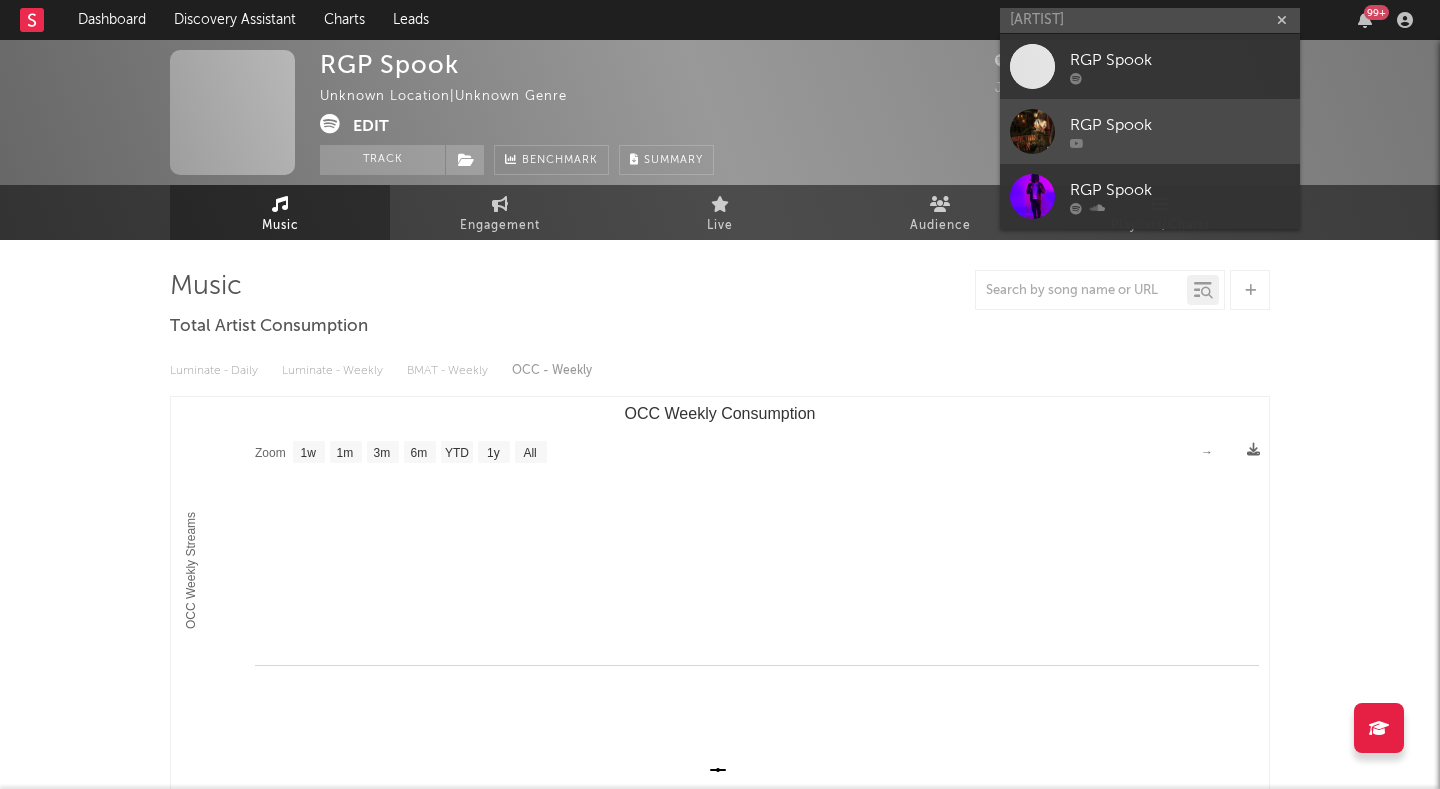 click at bounding box center [1032, 131] 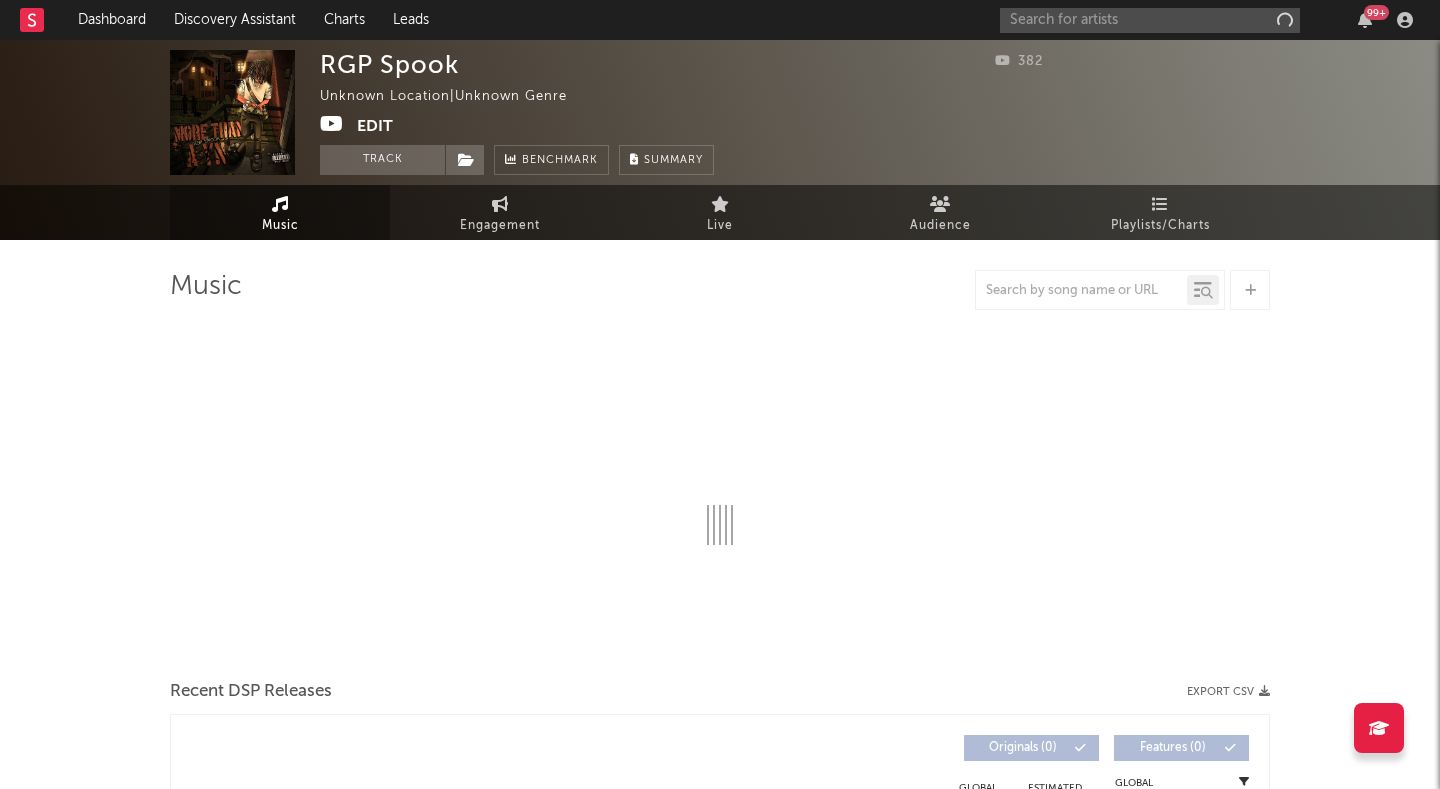 select on "1w" 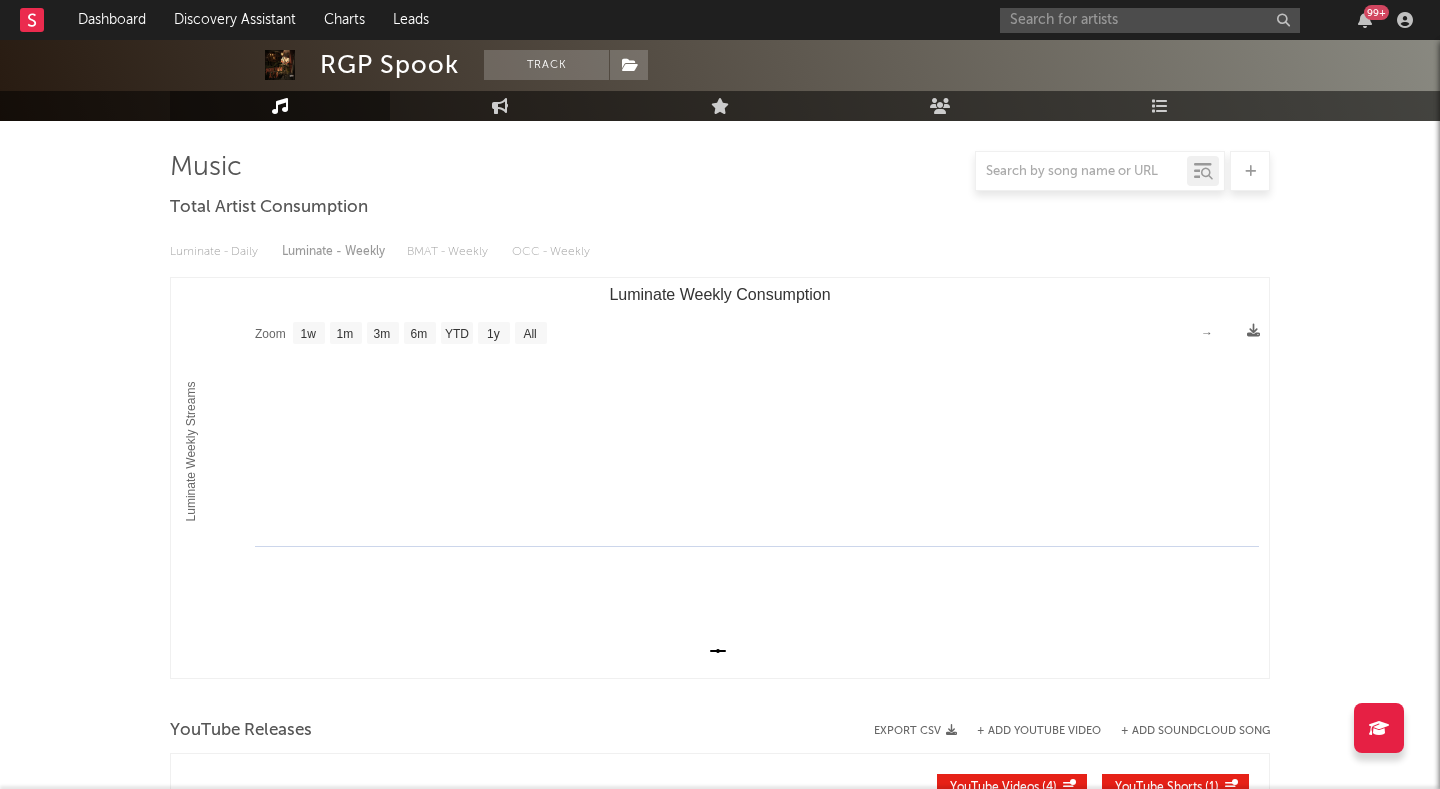 scroll, scrollTop: 103, scrollLeft: 0, axis: vertical 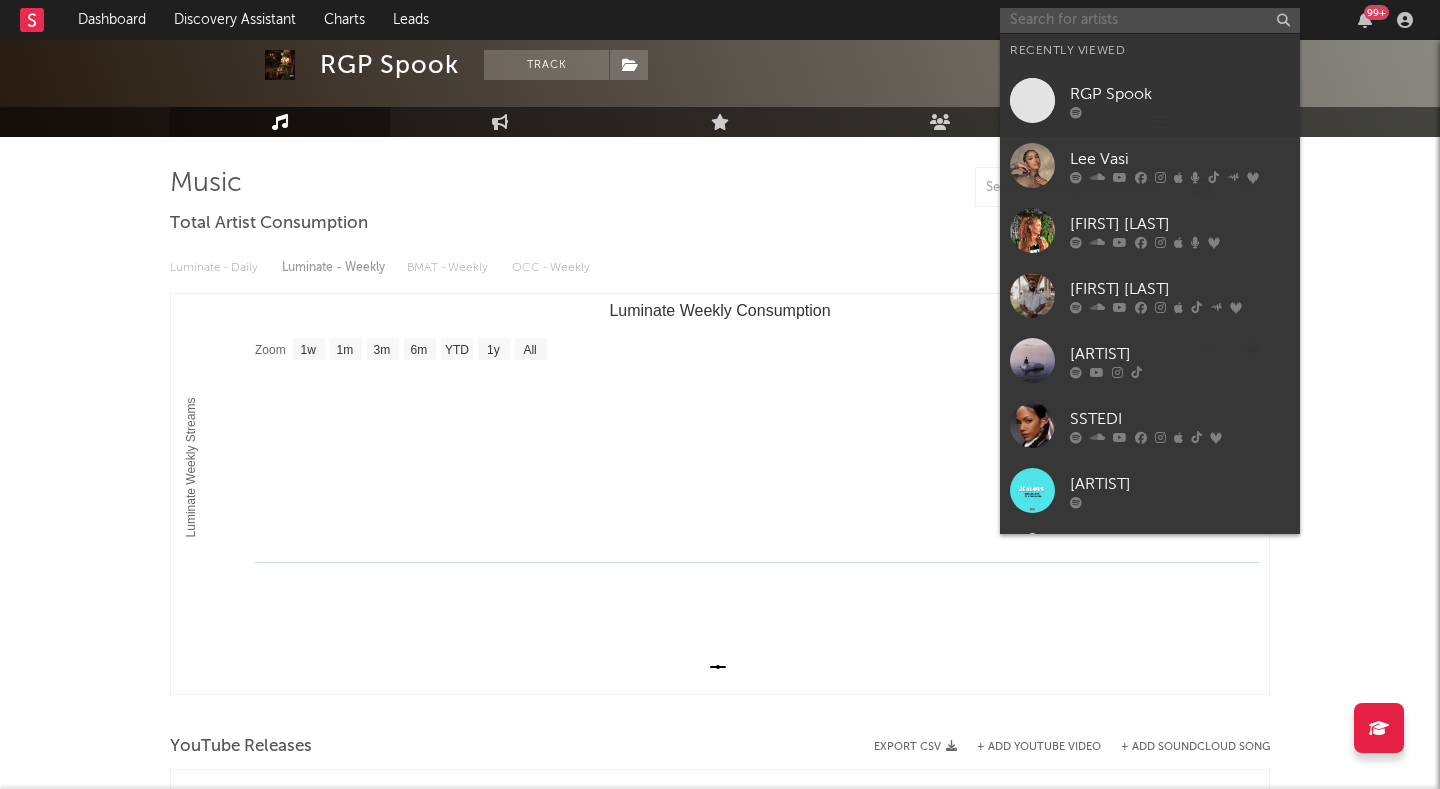 click at bounding box center (1150, 20) 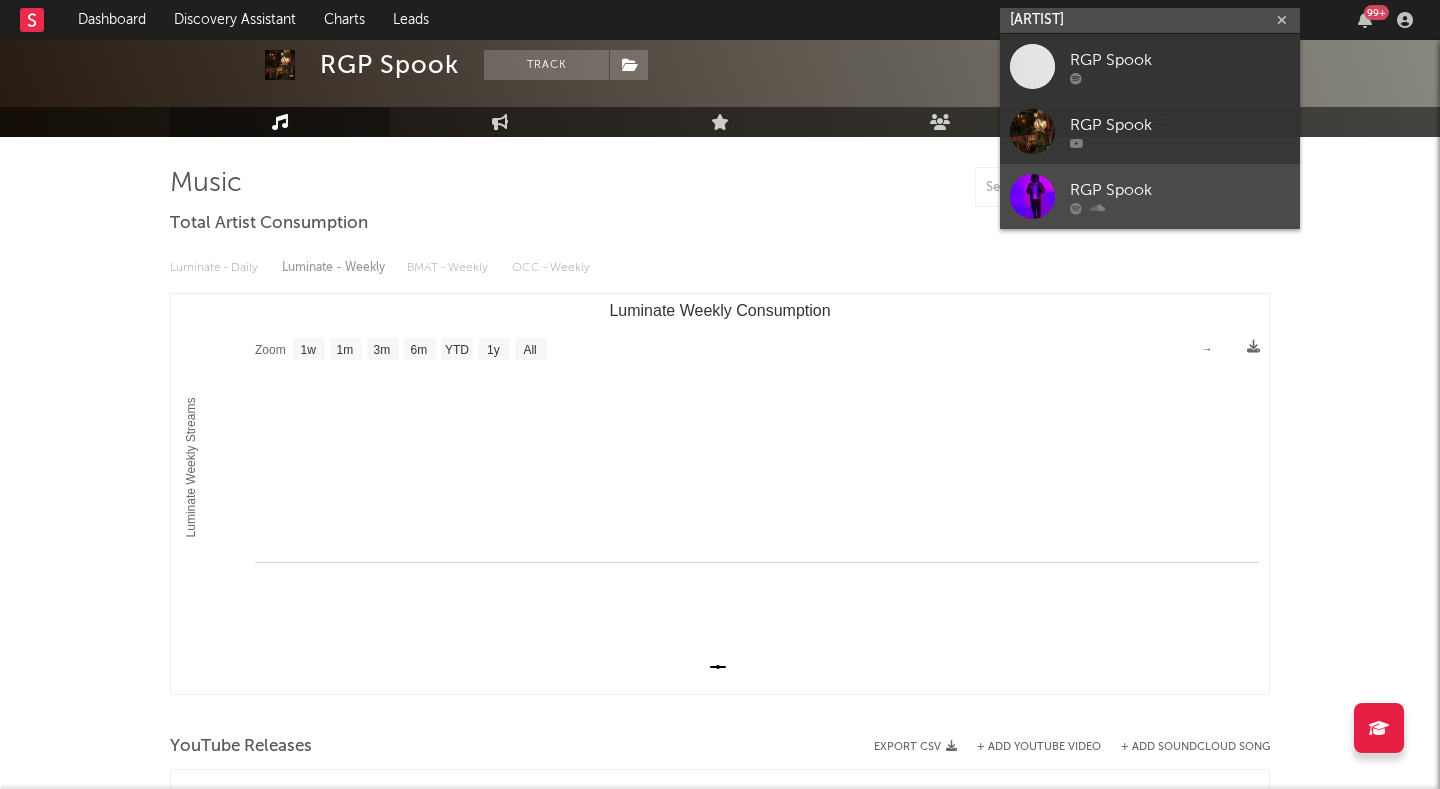 type on "[ARTIST]" 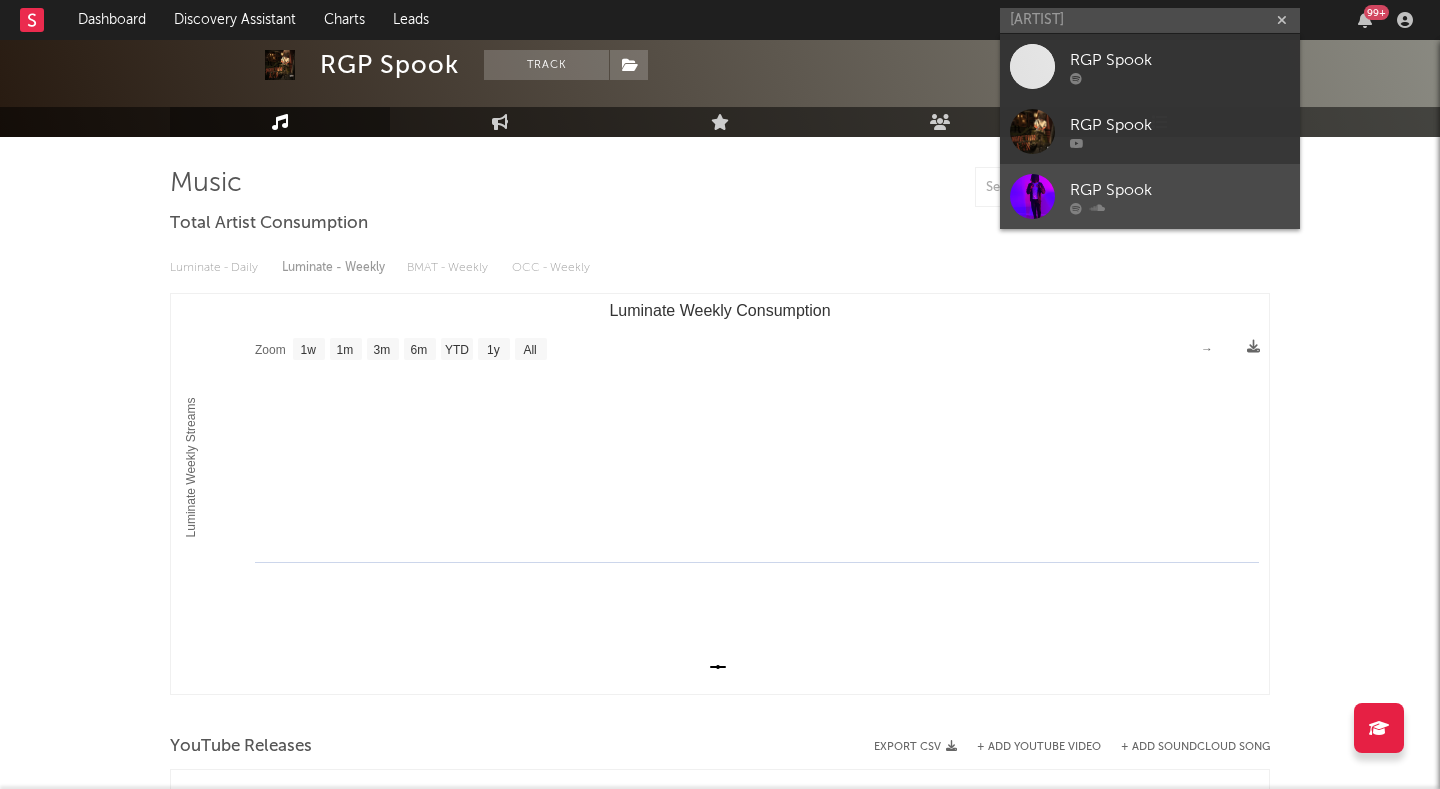 click on "RGP Spook" at bounding box center (1150, 196) 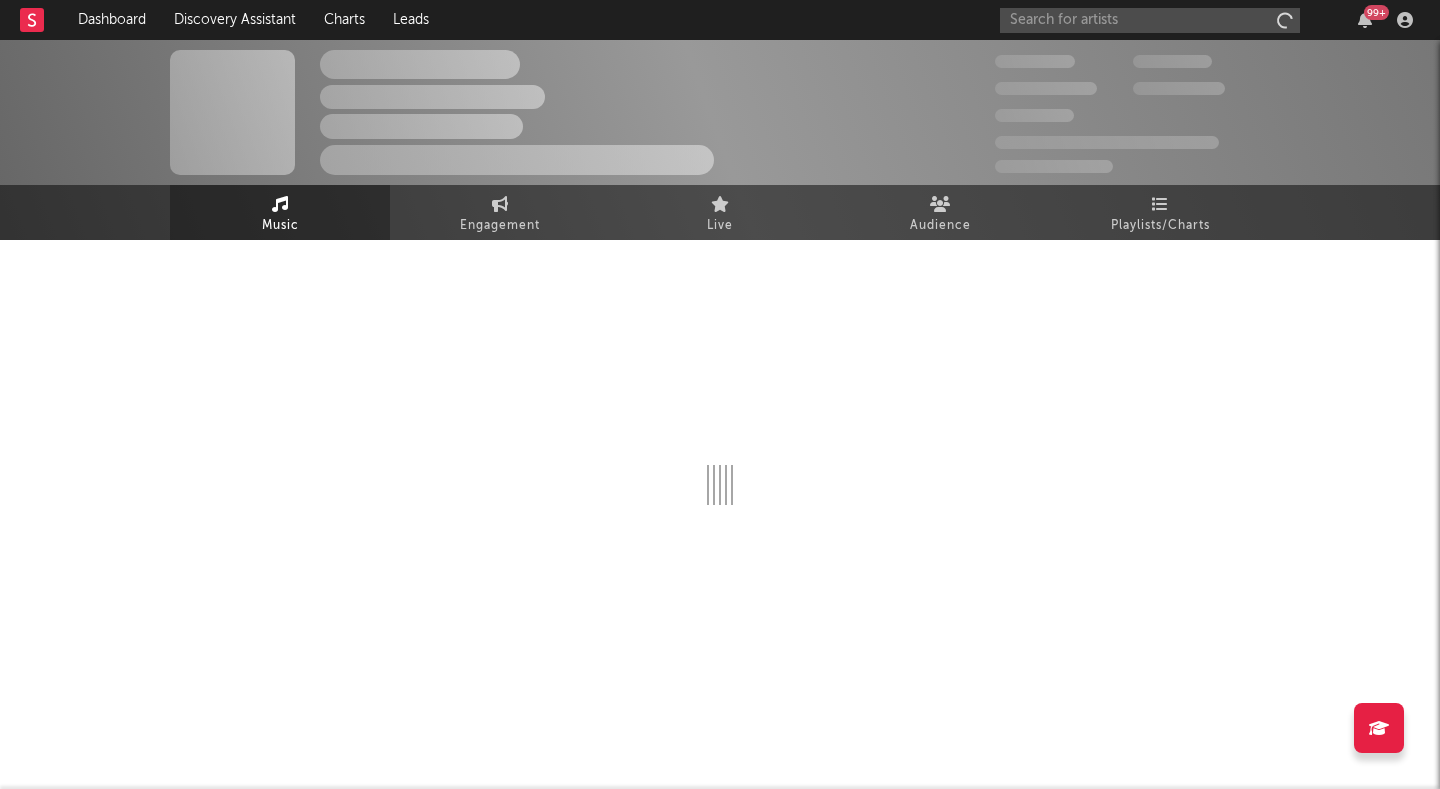 scroll, scrollTop: 0, scrollLeft: 0, axis: both 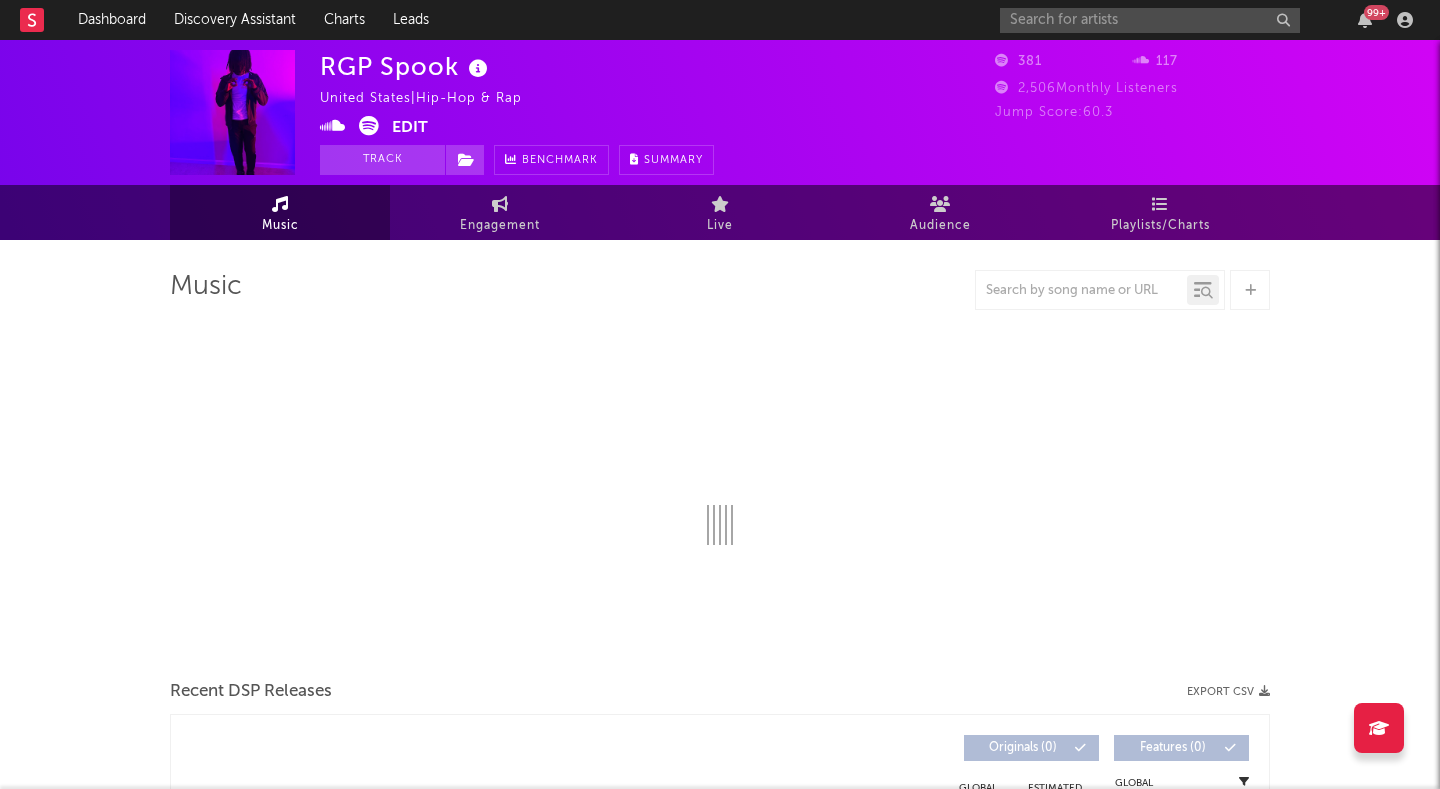 select on "1w" 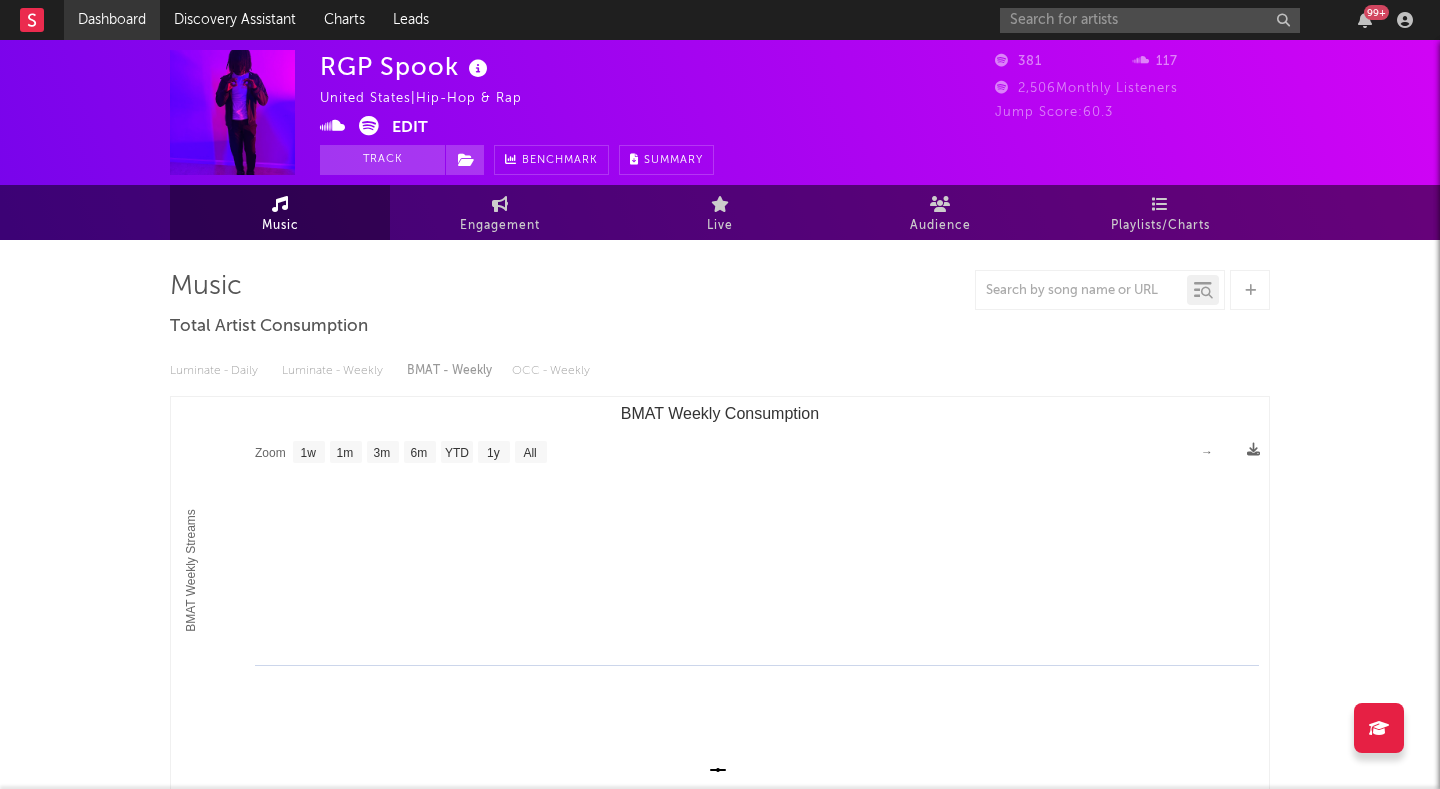 click on "Dashboard" at bounding box center (112, 20) 